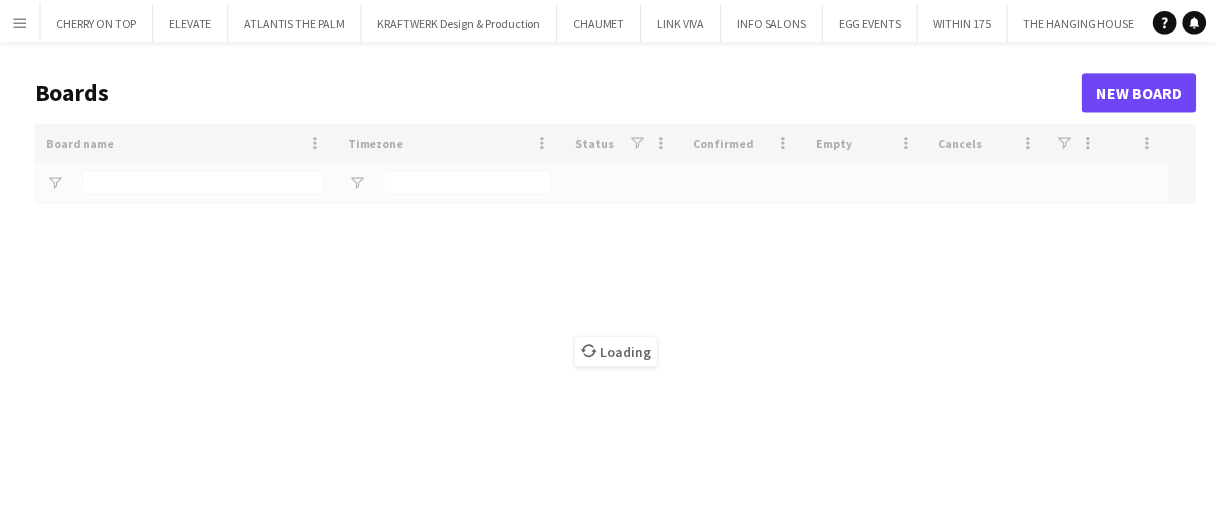 scroll, scrollTop: 0, scrollLeft: 0, axis: both 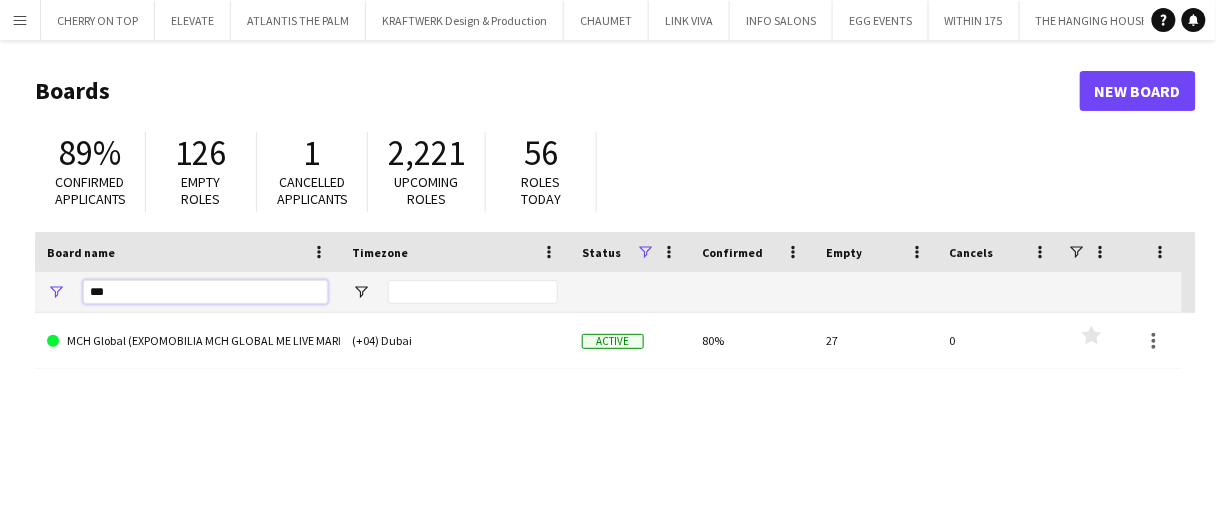click on "***" at bounding box center (205, 292) 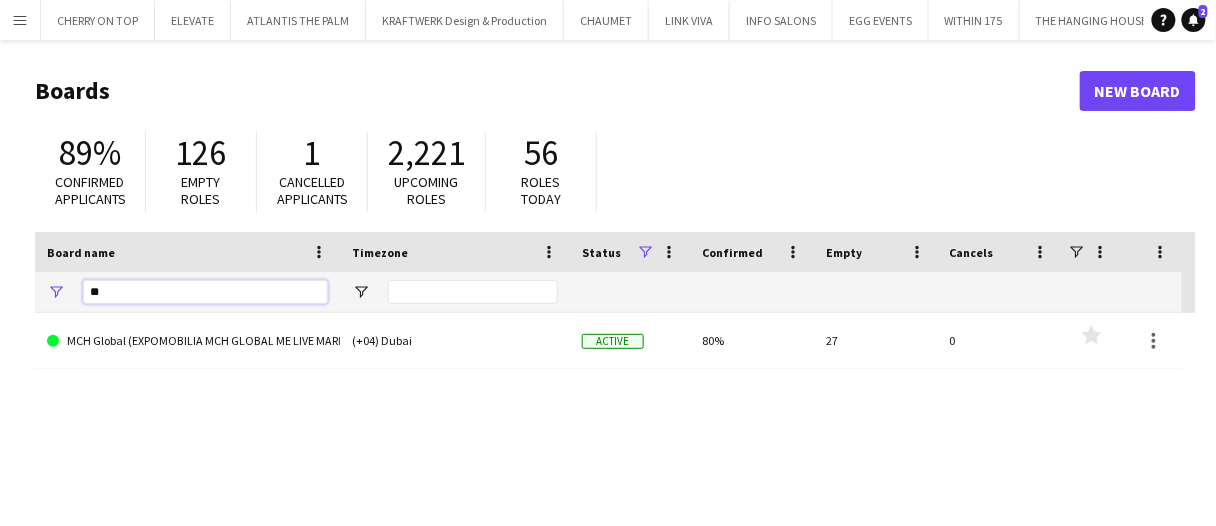 type on "*" 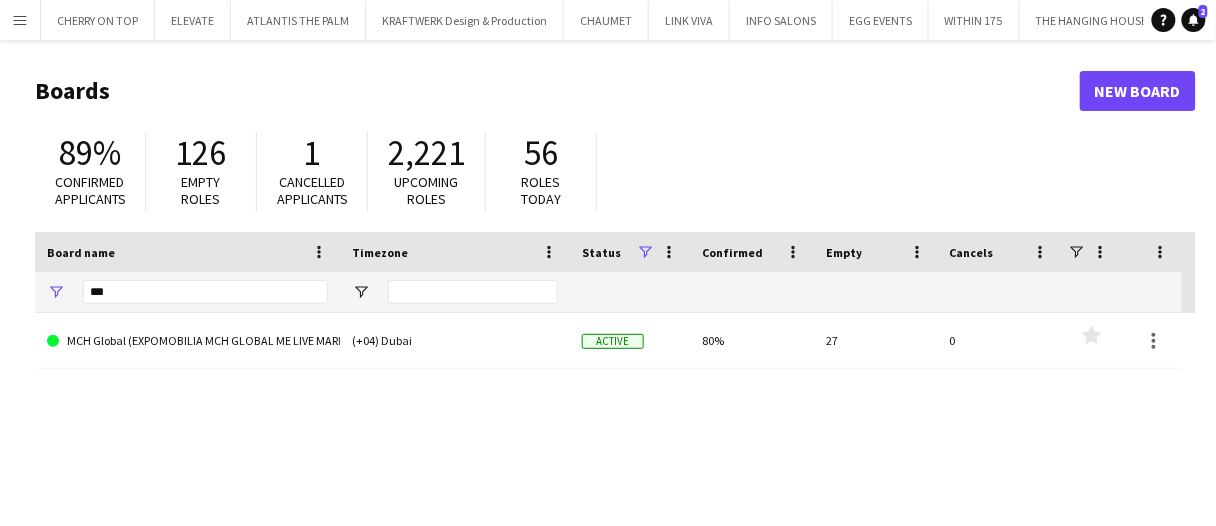 click on "89% Confirmed applicants 126 Empty roles 1 Cancelled applicants 2,221 Upcoming roles 56 Roles today" 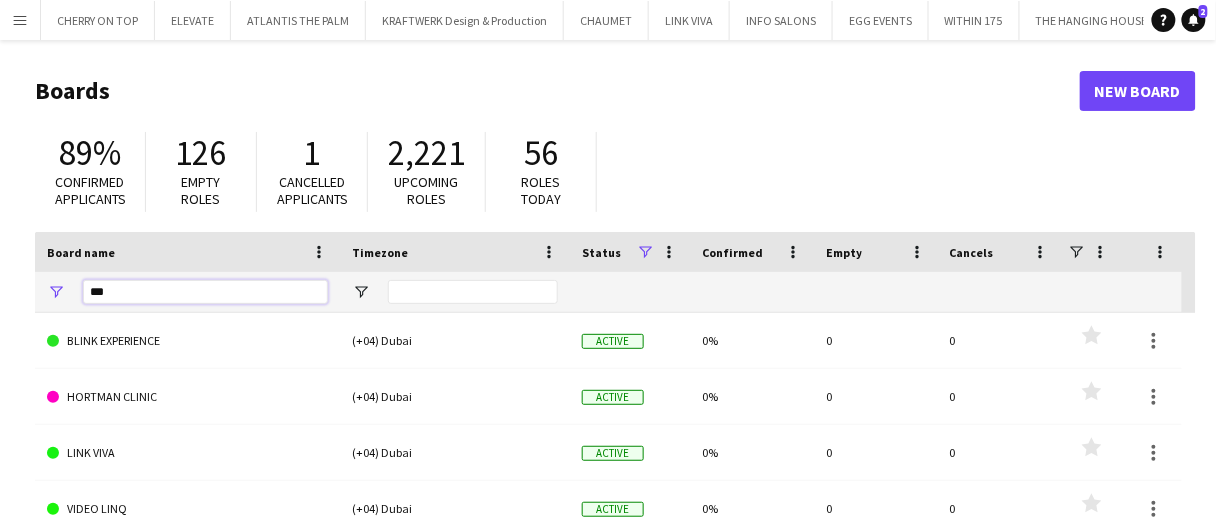 click on "***" at bounding box center [205, 292] 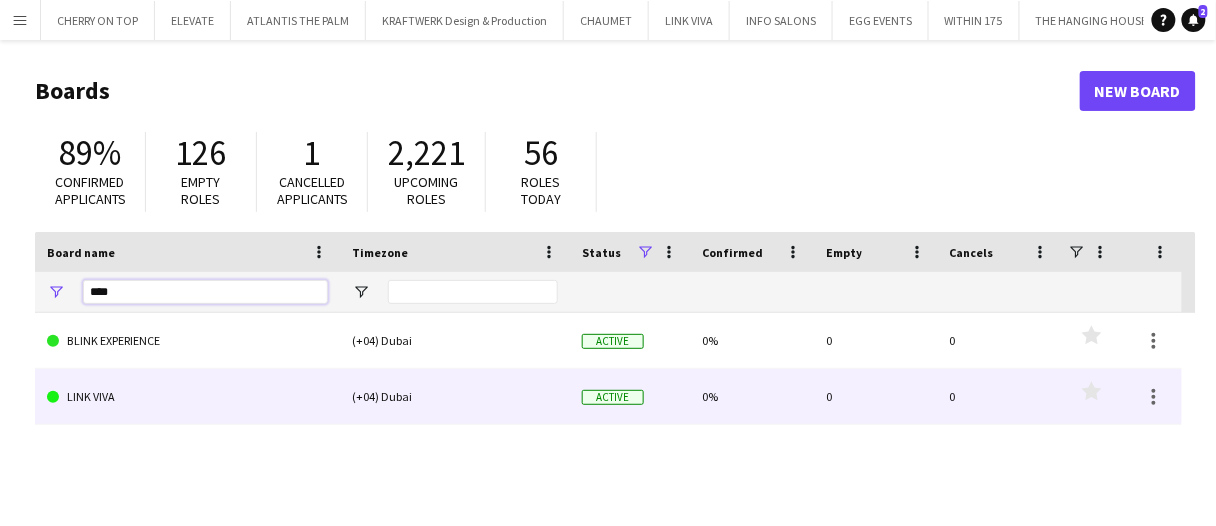 type on "****" 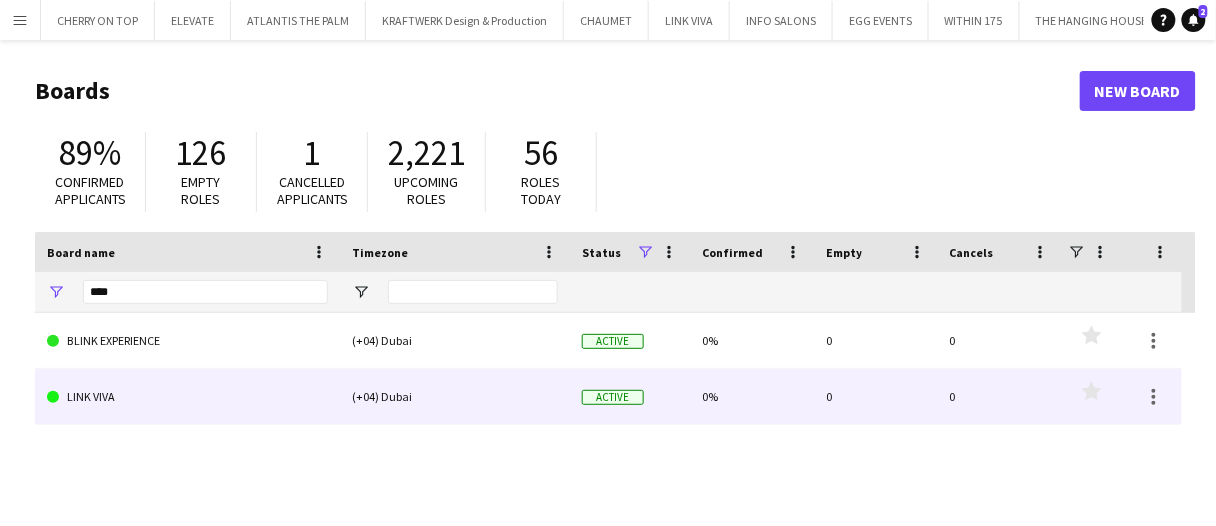 click on "LINK VIVA" 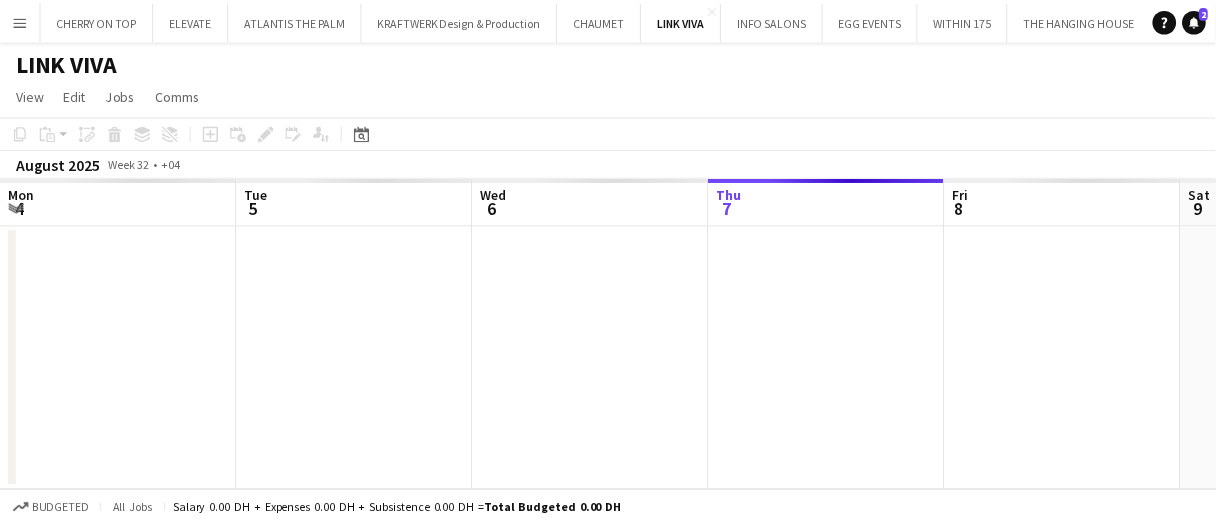 scroll, scrollTop: 0, scrollLeft: 478, axis: horizontal 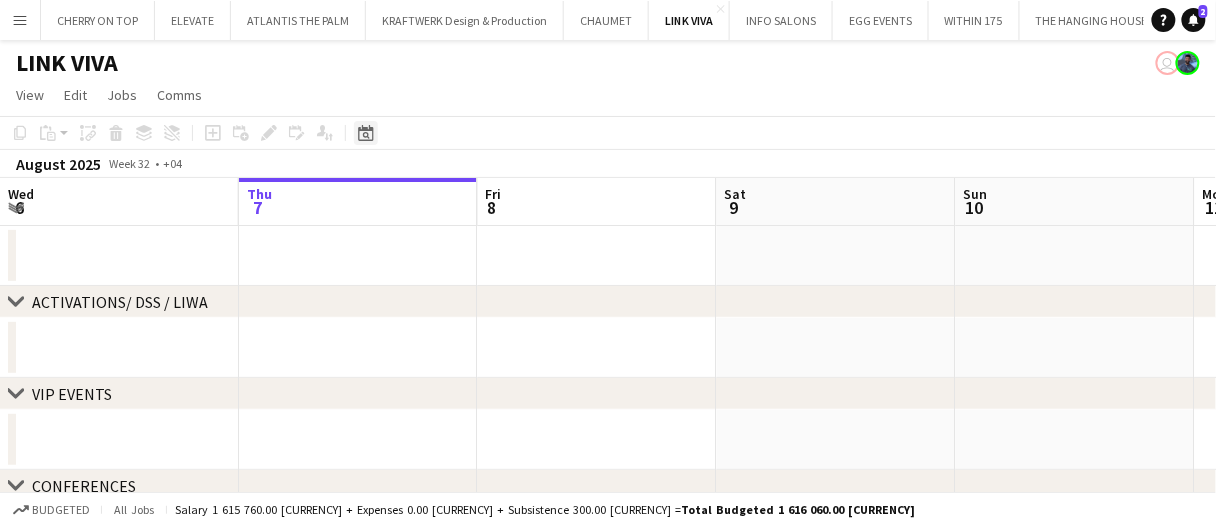 click 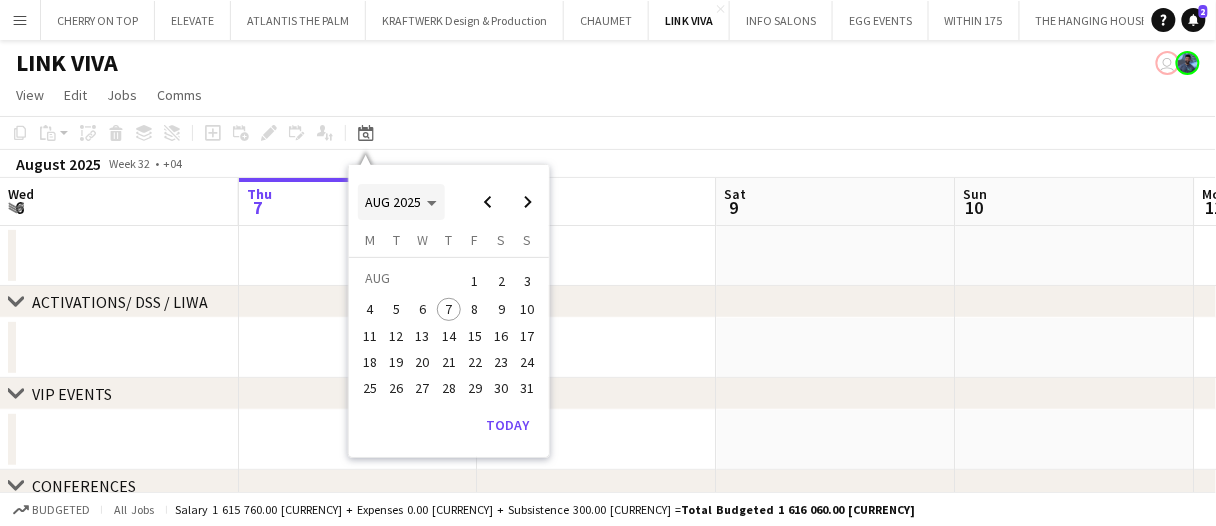 click at bounding box center (401, 202) 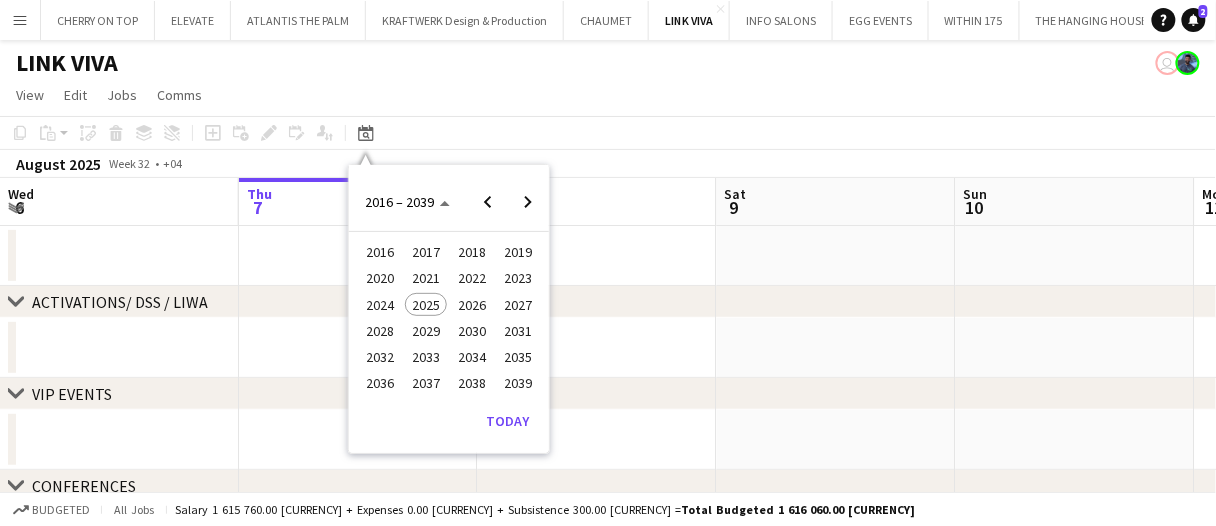 click on "2024" at bounding box center (379, 305) 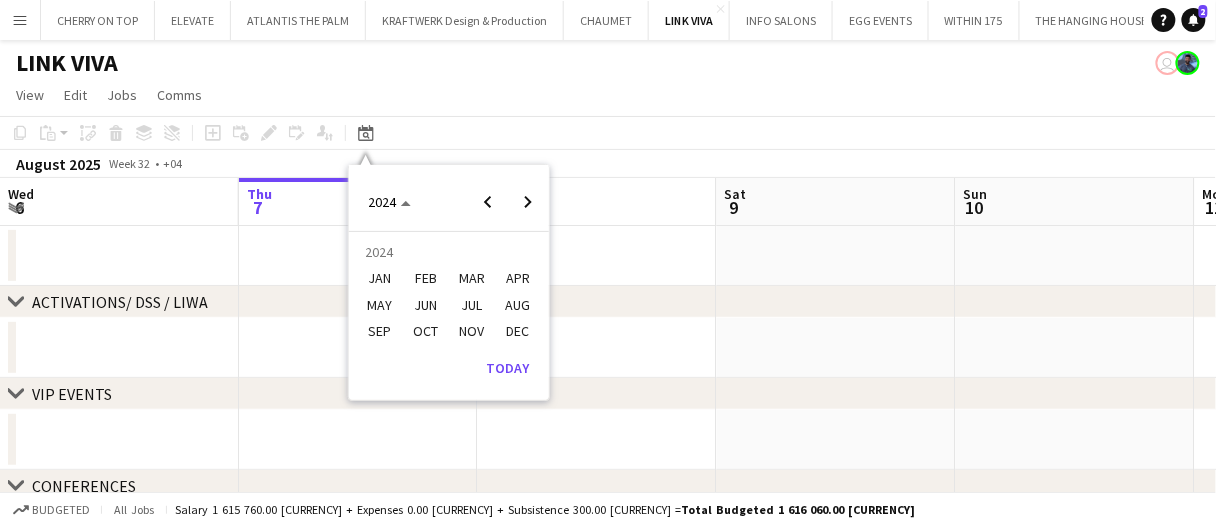 click on "NOV" at bounding box center [471, 331] 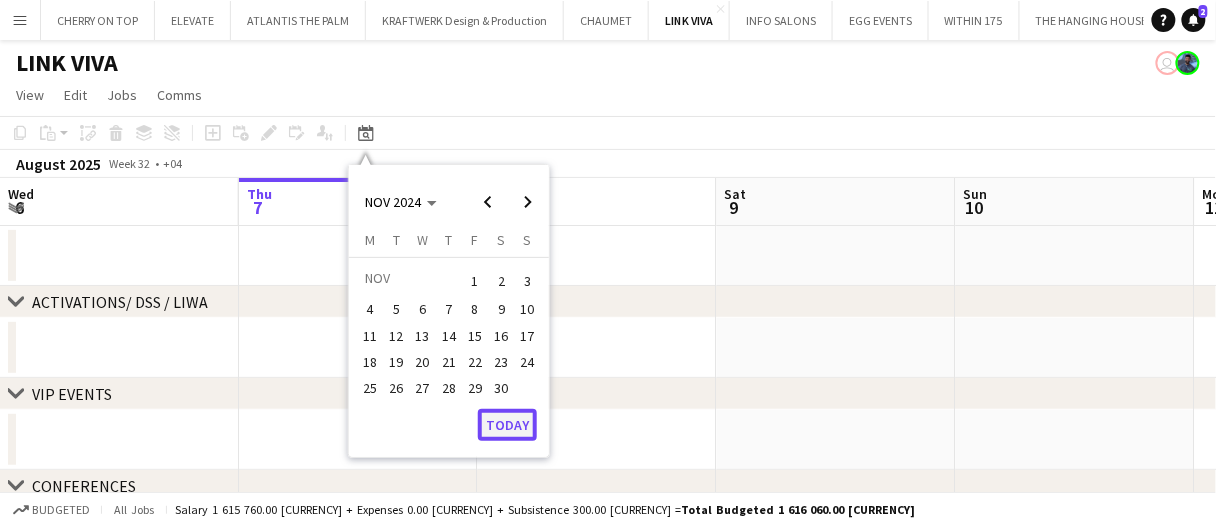 click on "Today" at bounding box center (507, 425) 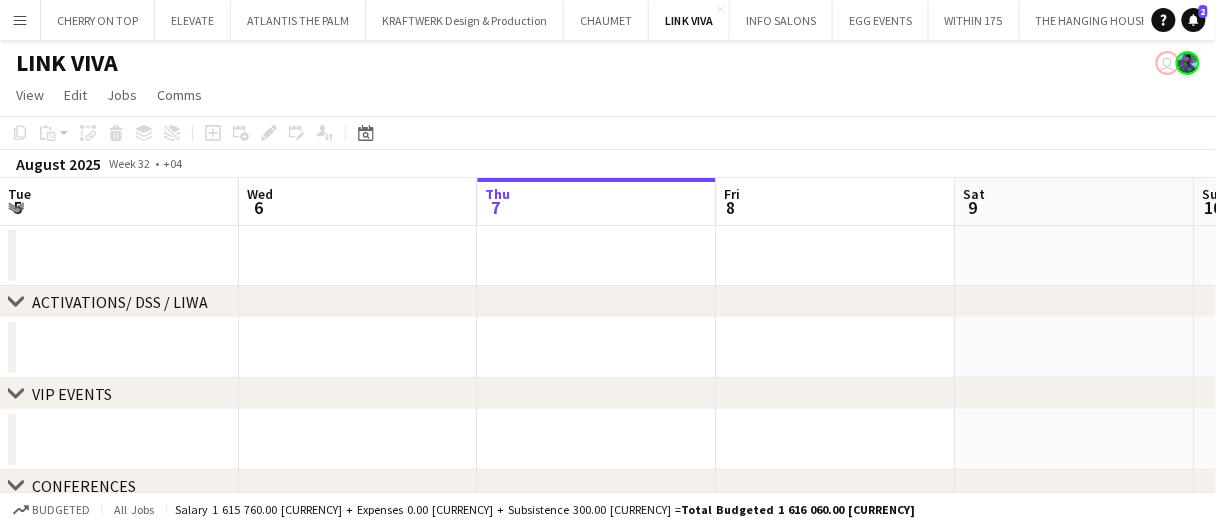 scroll, scrollTop: 0, scrollLeft: 687, axis: horizontal 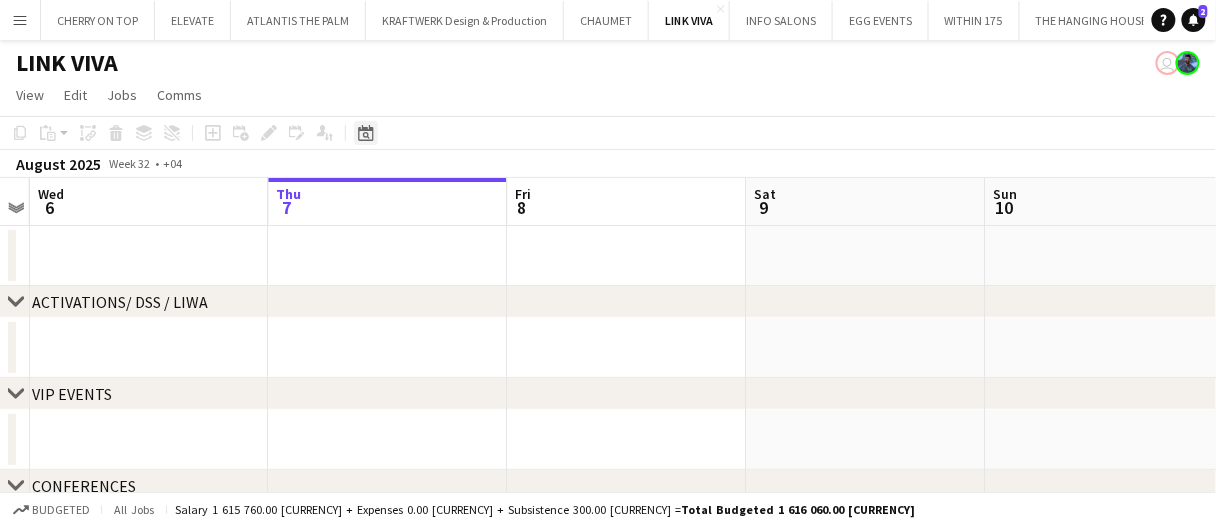 click on "Date picker" at bounding box center [366, 133] 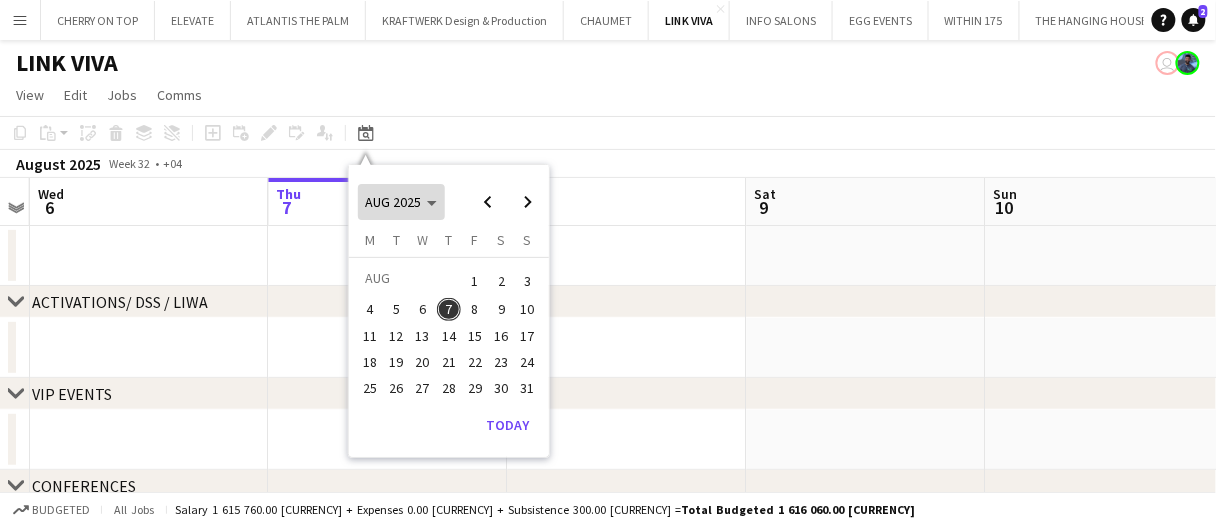 click on "AUG 2025" at bounding box center (394, 202) 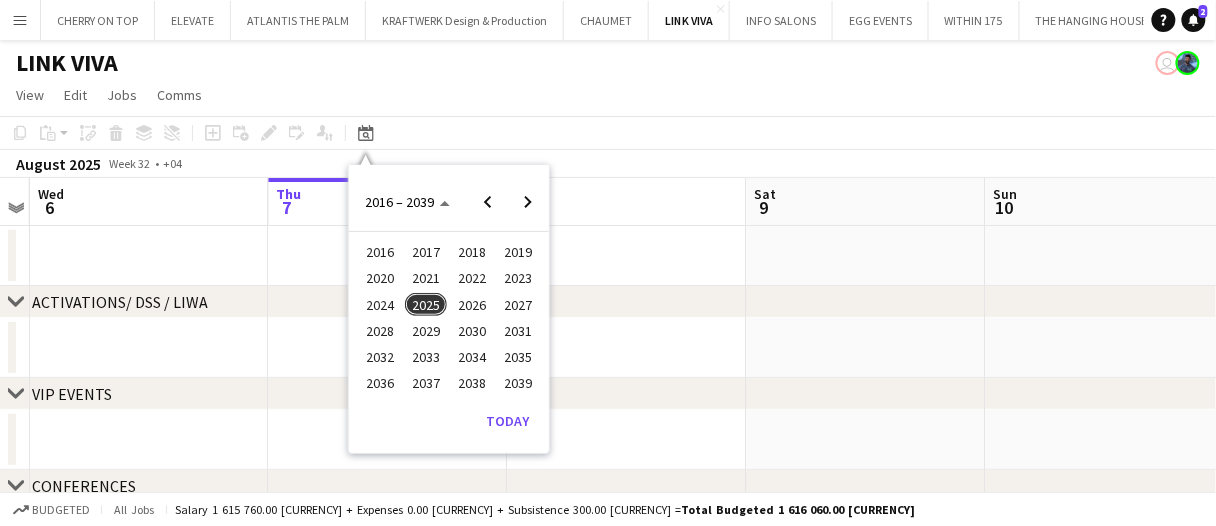 click on "2024" at bounding box center (379, 305) 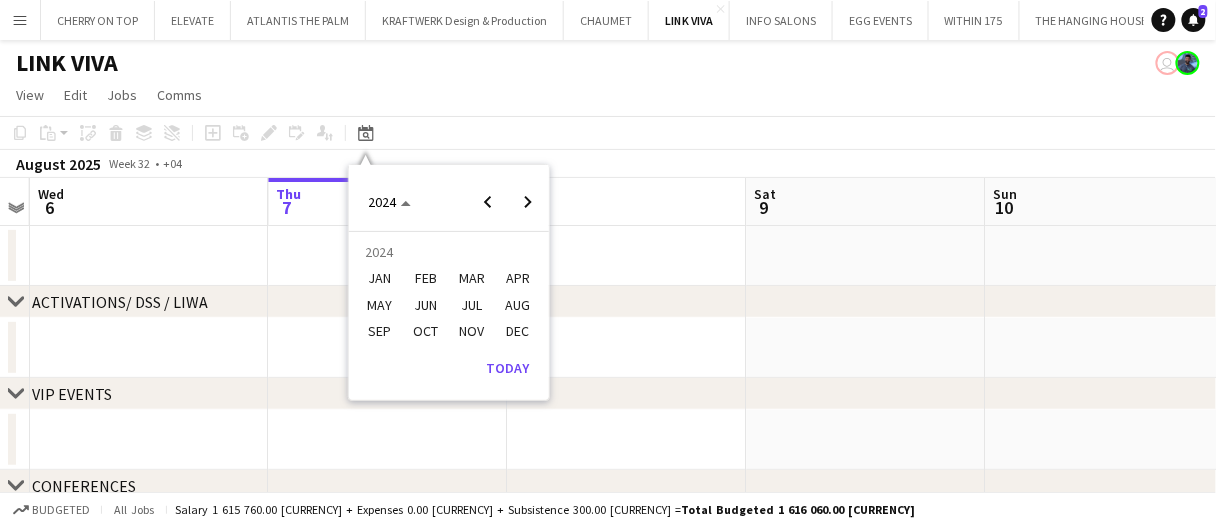 click on "NOV" at bounding box center [471, 331] 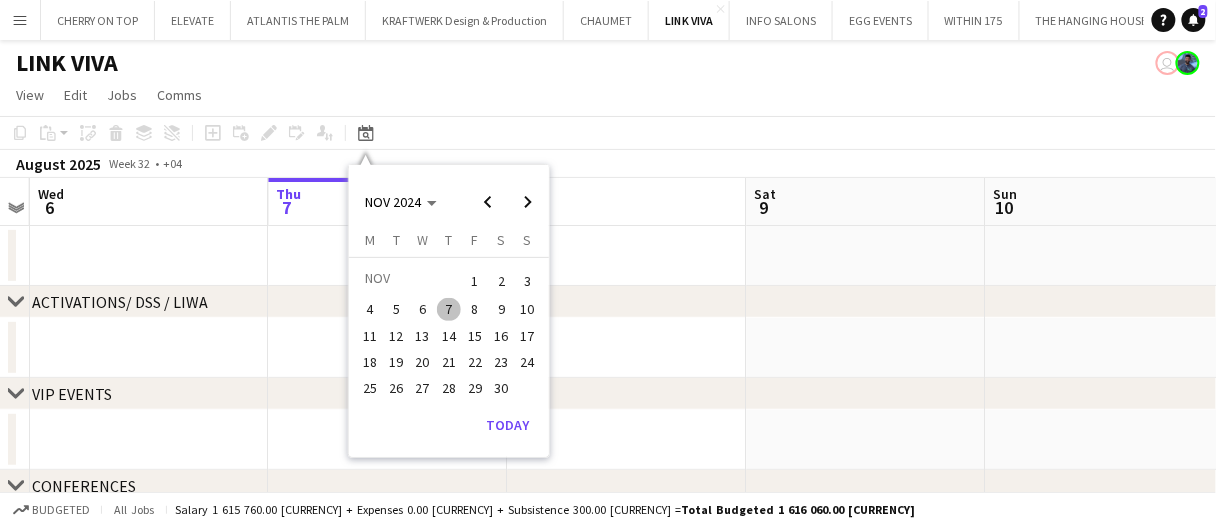 click on "7" at bounding box center (449, 310) 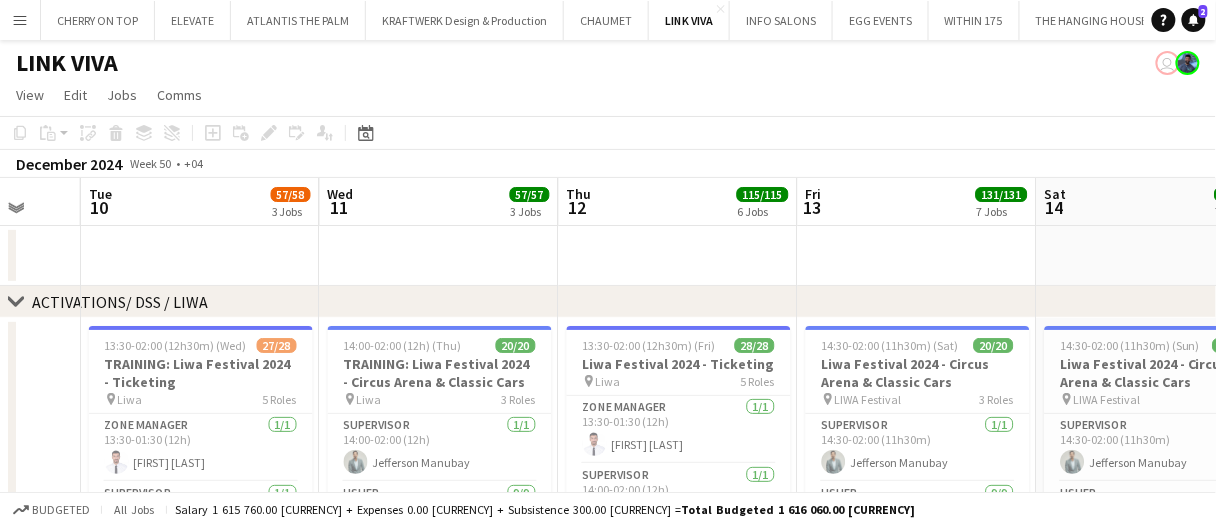 scroll, scrollTop: 0, scrollLeft: 635, axis: horizontal 